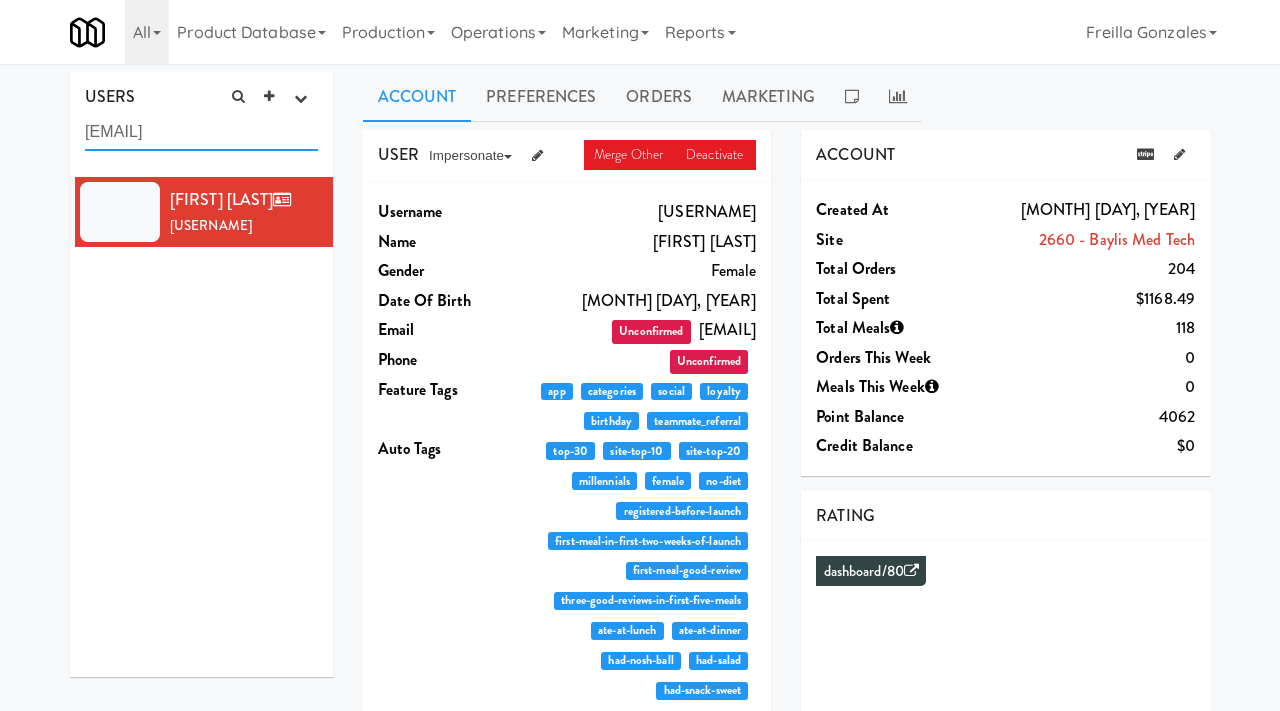 click on "[EMAIL]" at bounding box center (201, 132) 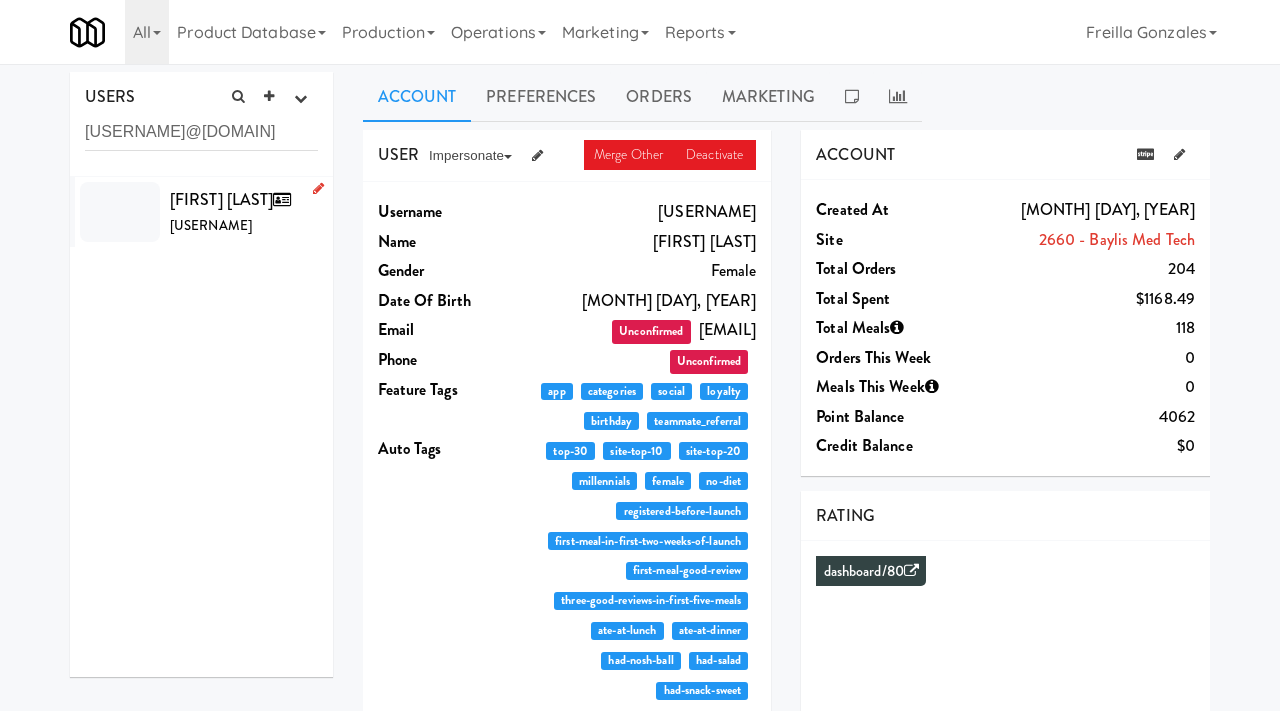 click on "Tom T  tomt6564" at bounding box center (244, 212) 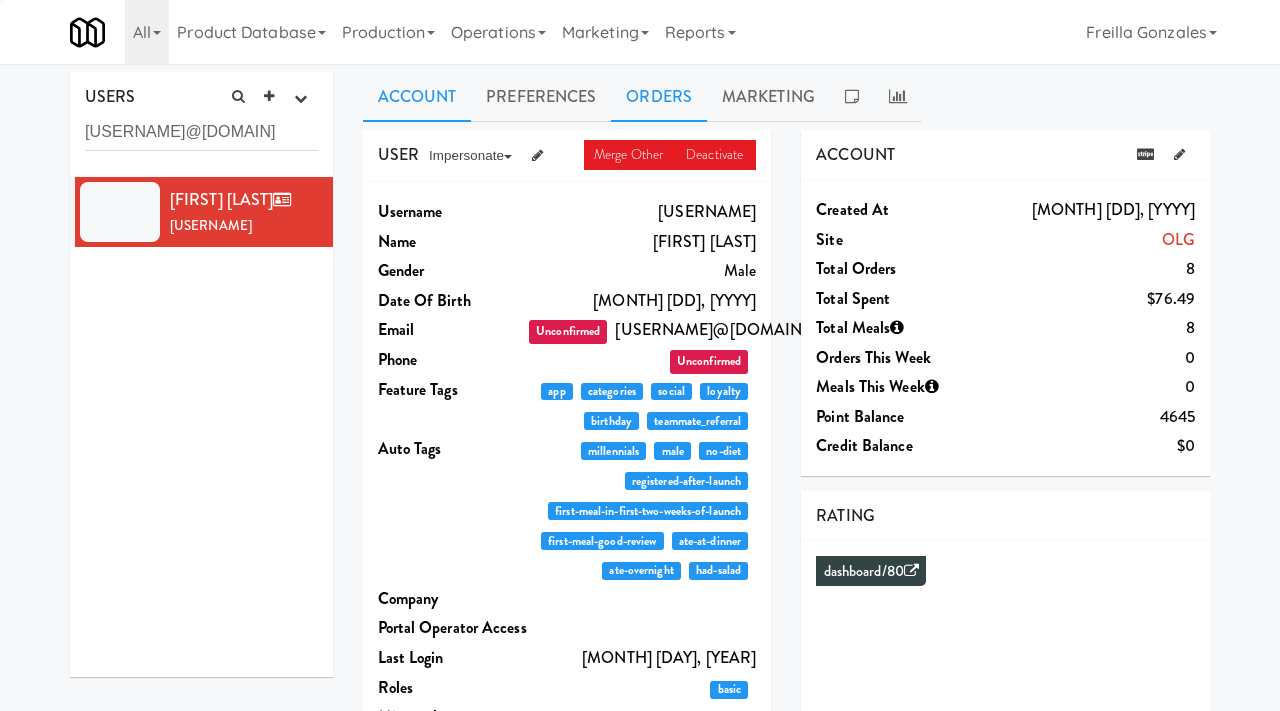 click on "Orders" at bounding box center [659, 97] 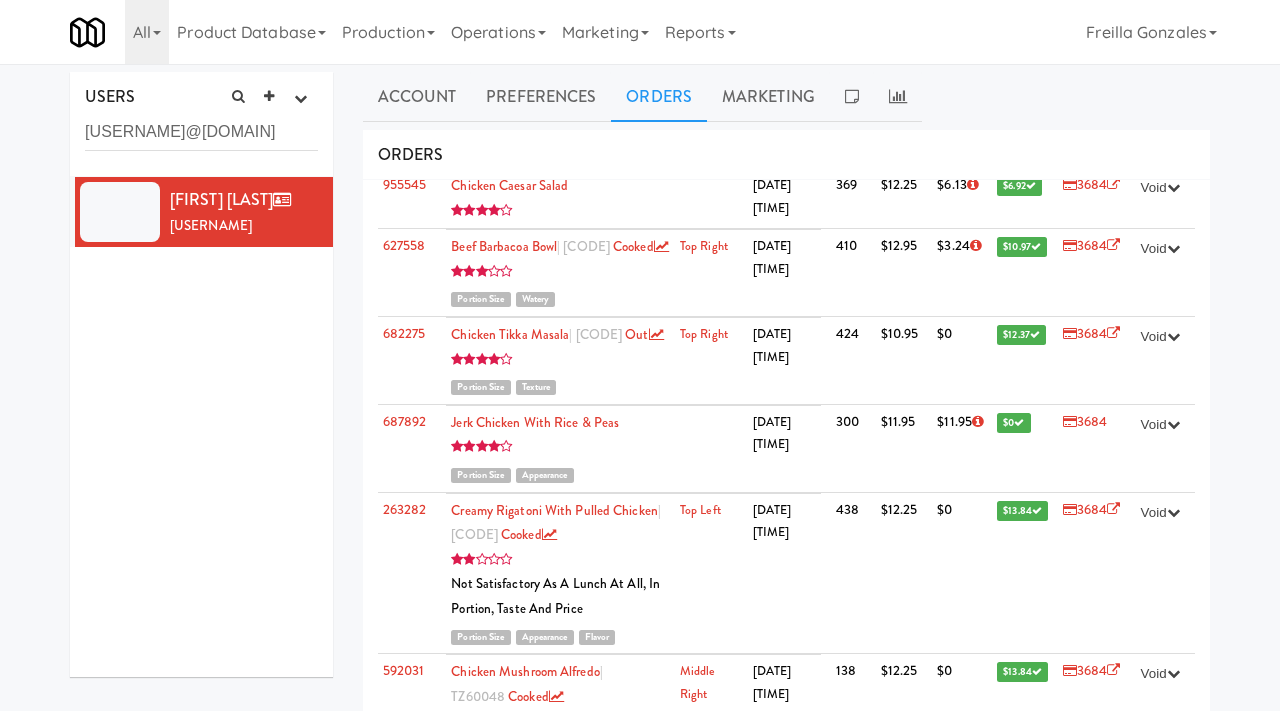 scroll, scrollTop: 234, scrollLeft: 0, axis: vertical 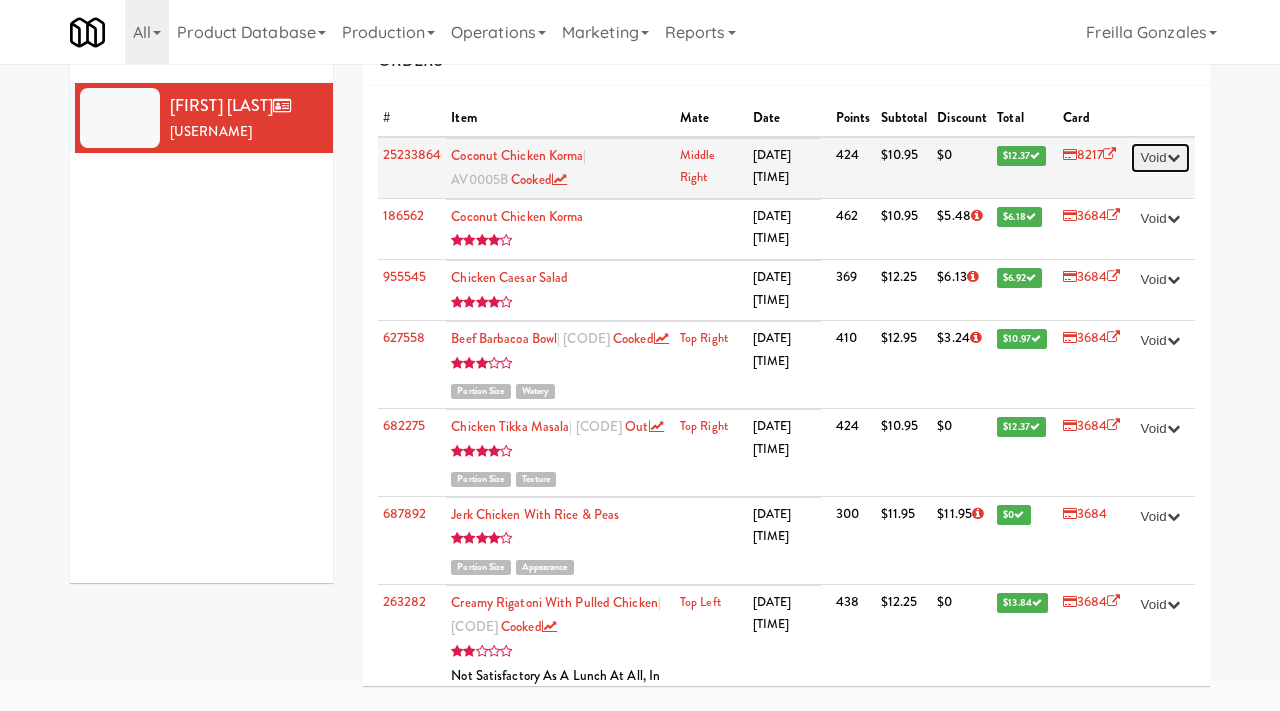 click on "Void" at bounding box center (1160, 158) 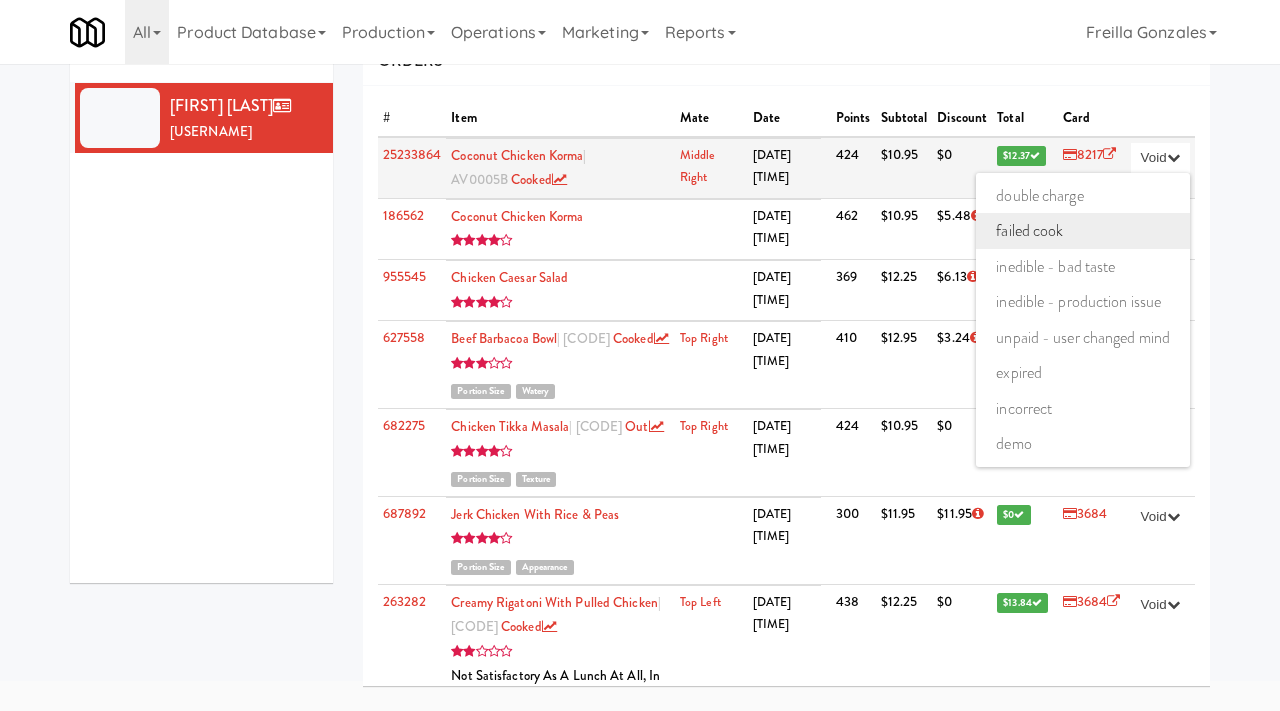 click on "failed cook" at bounding box center (1083, 231) 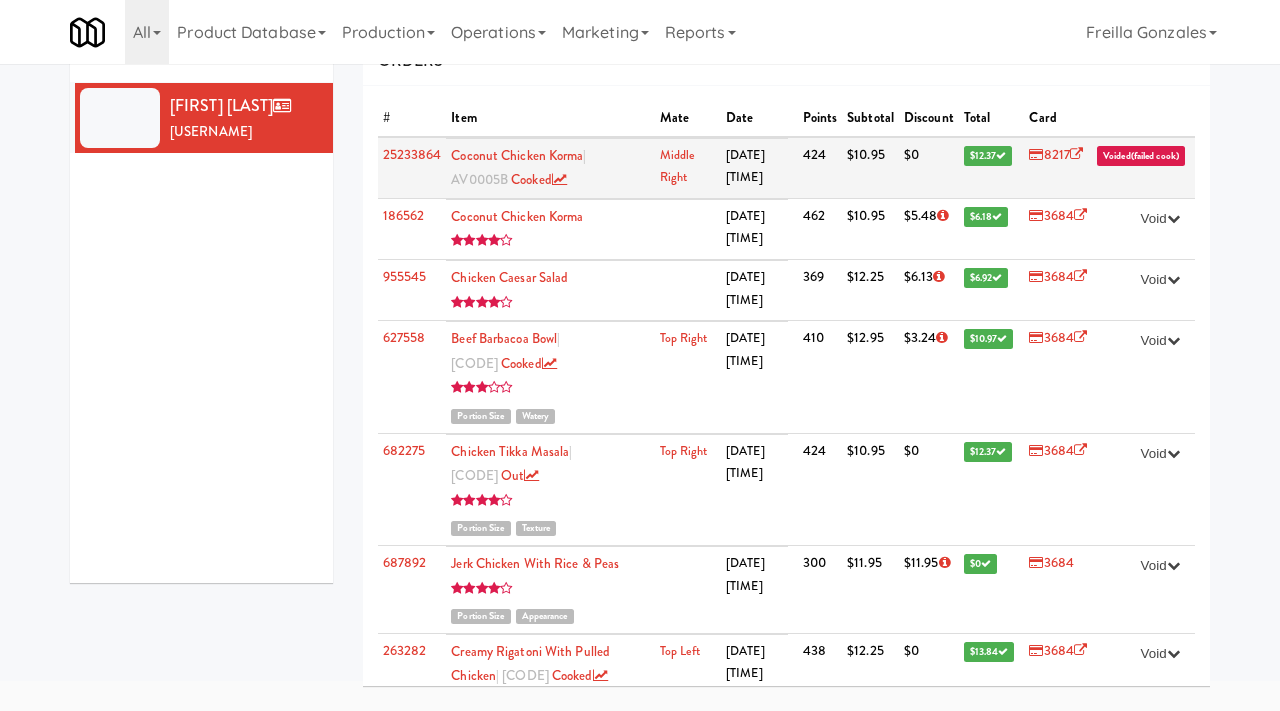 scroll, scrollTop: 0, scrollLeft: 0, axis: both 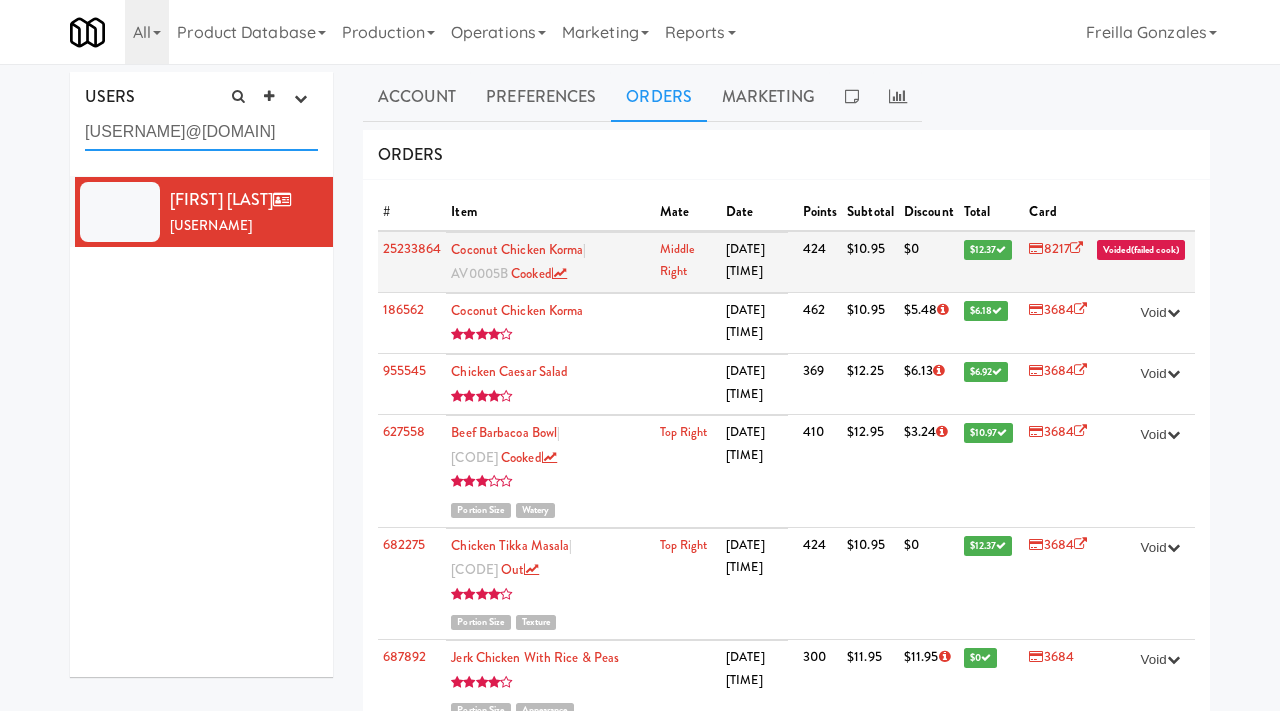 drag, startPoint x: 260, startPoint y: 128, endPoint x: 44, endPoint y: 147, distance: 216.83405 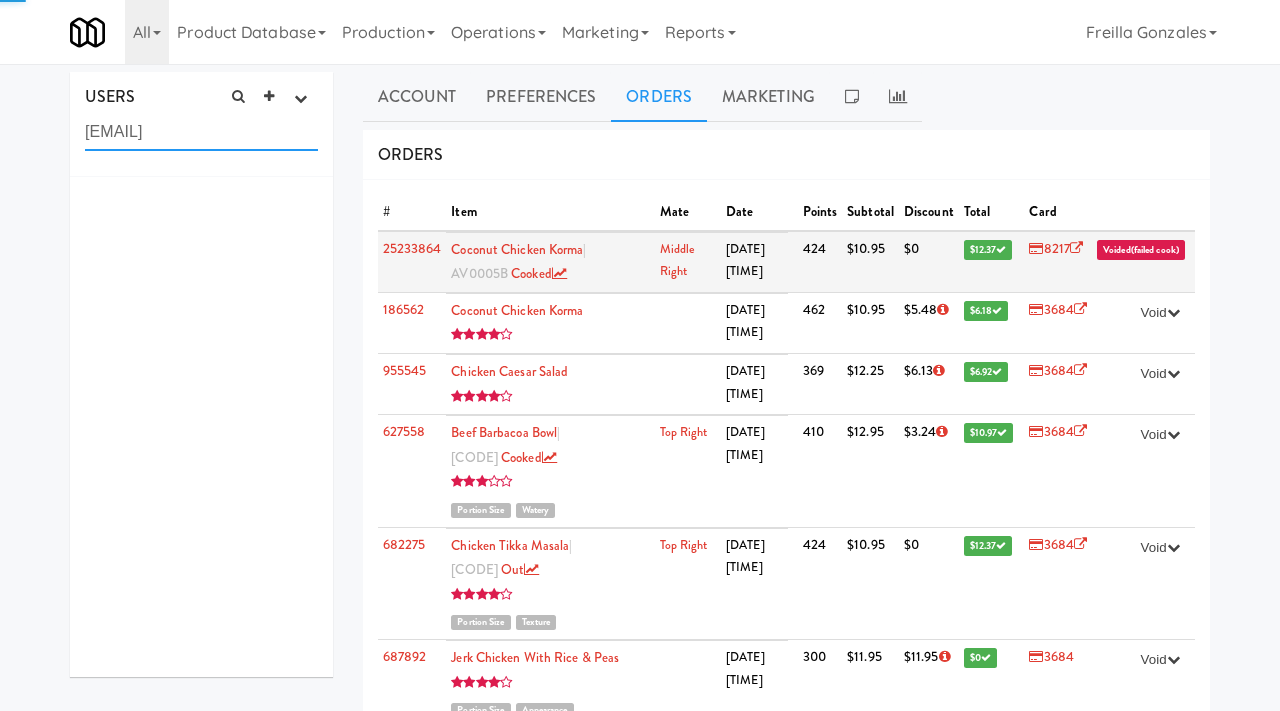 type on "kambiz1956@icloud.com" 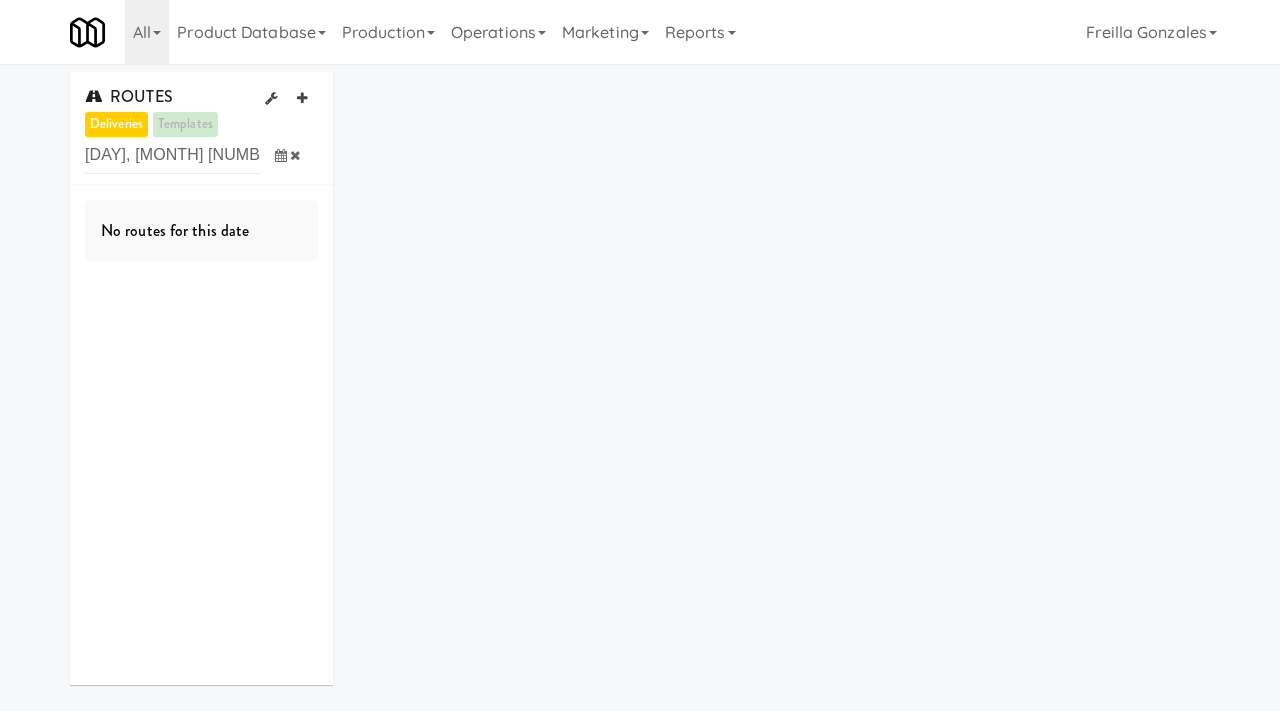 scroll, scrollTop: 0, scrollLeft: 0, axis: both 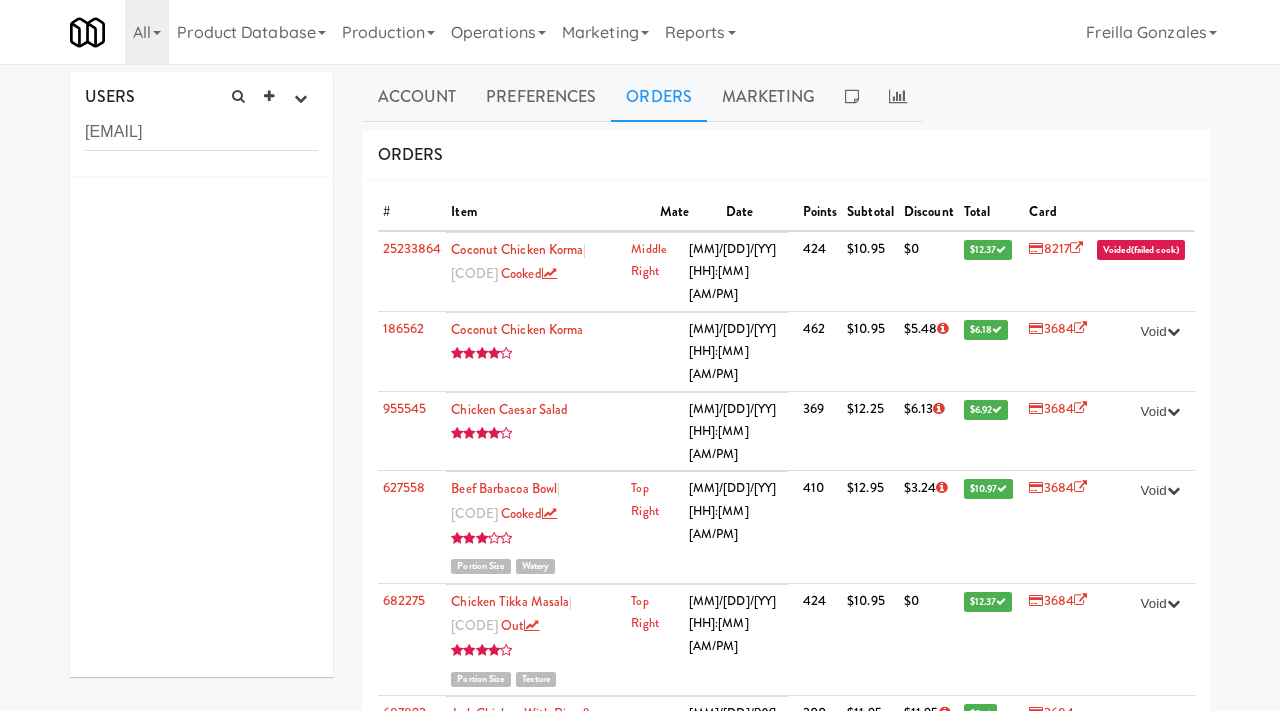 type on "[EMAIL]" 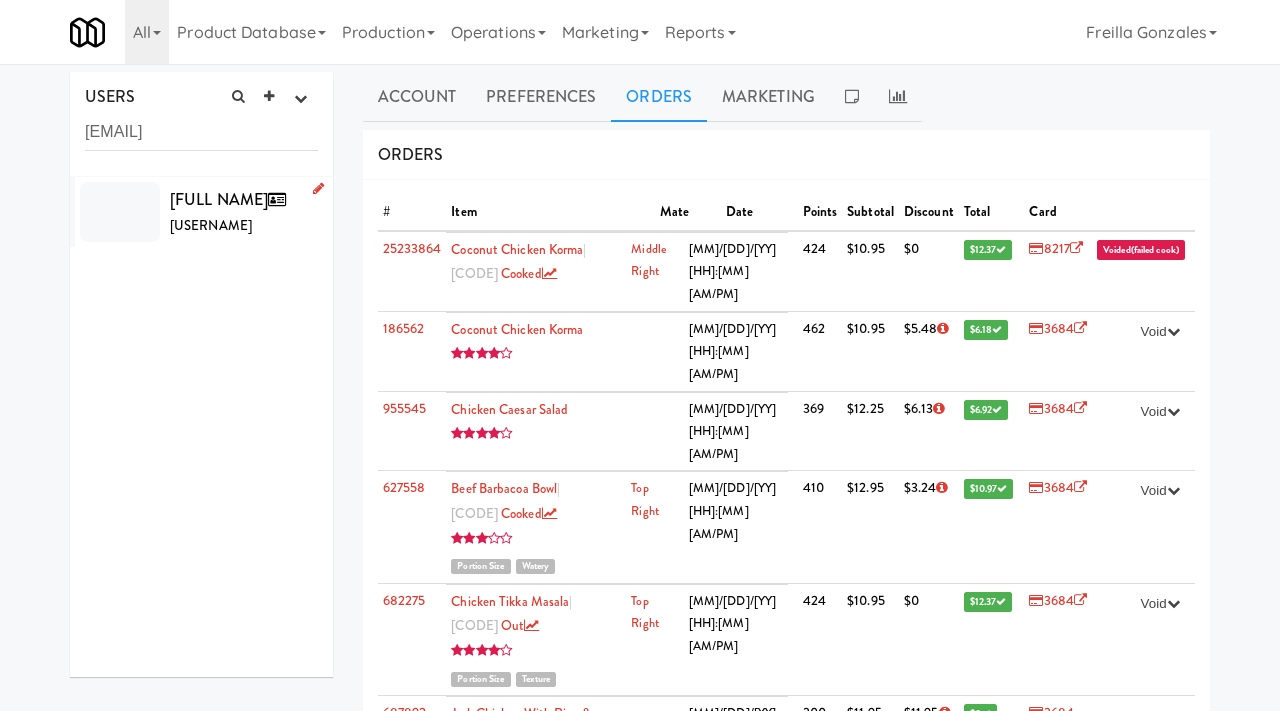 click on "[FULL NAME]  [USERNAME]" at bounding box center (244, 212) 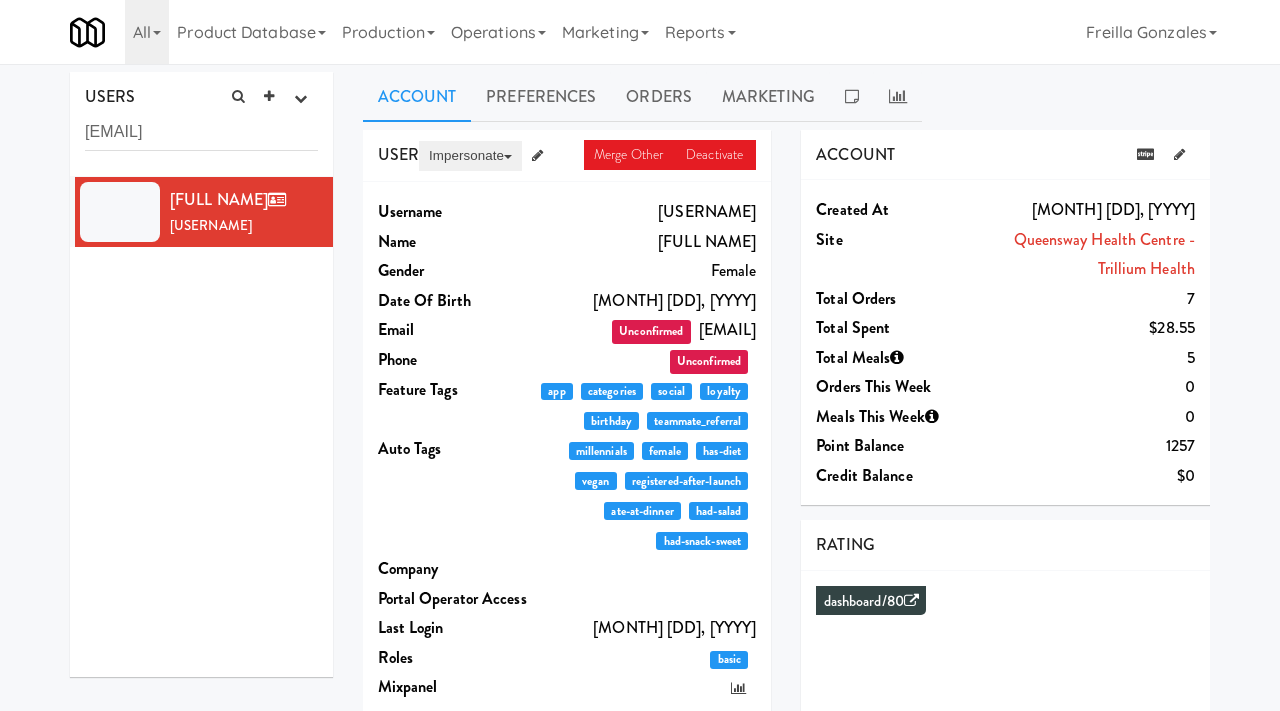 click on "Impersonate" at bounding box center [470, 156] 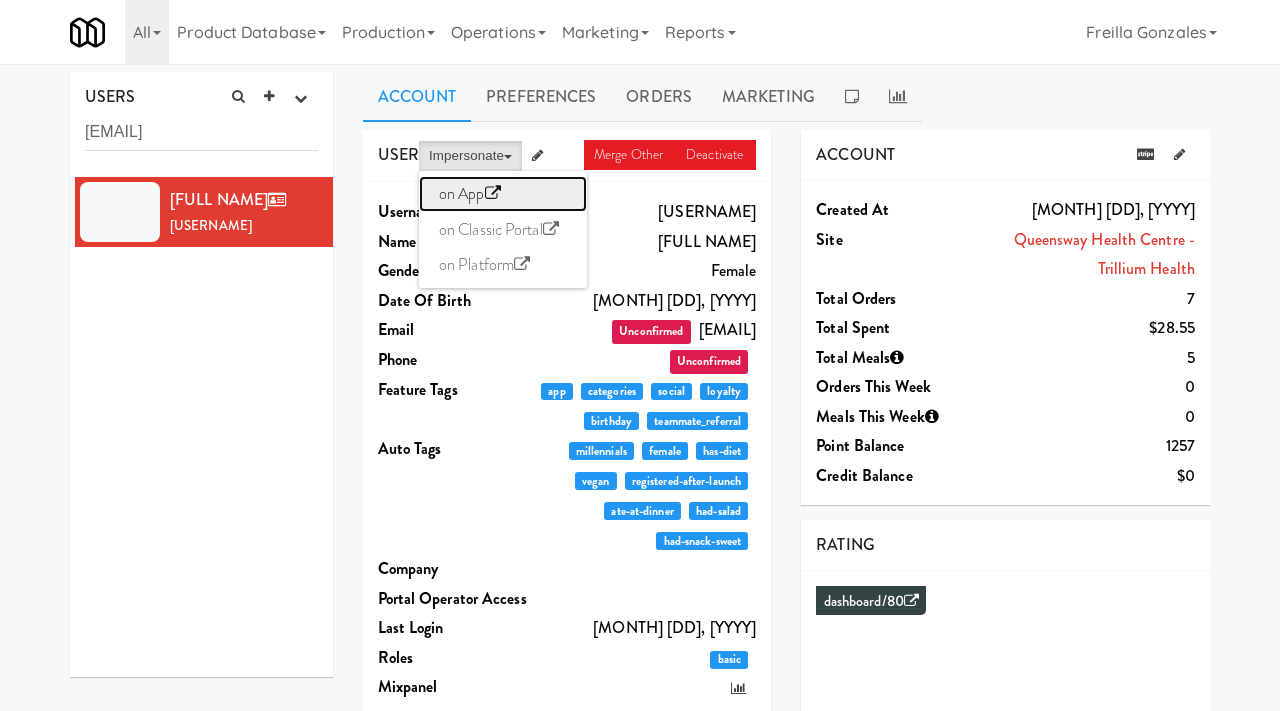 click on "on App" at bounding box center (503, 194) 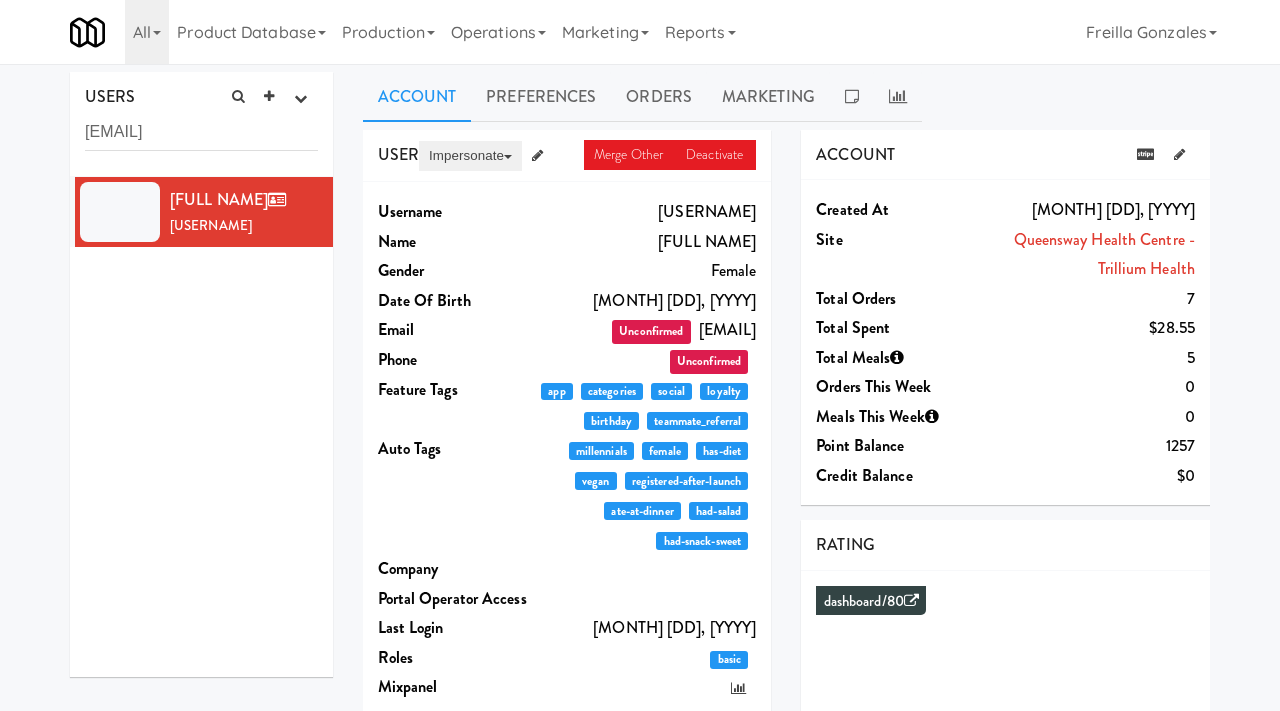 click on "Impersonate" at bounding box center [470, 156] 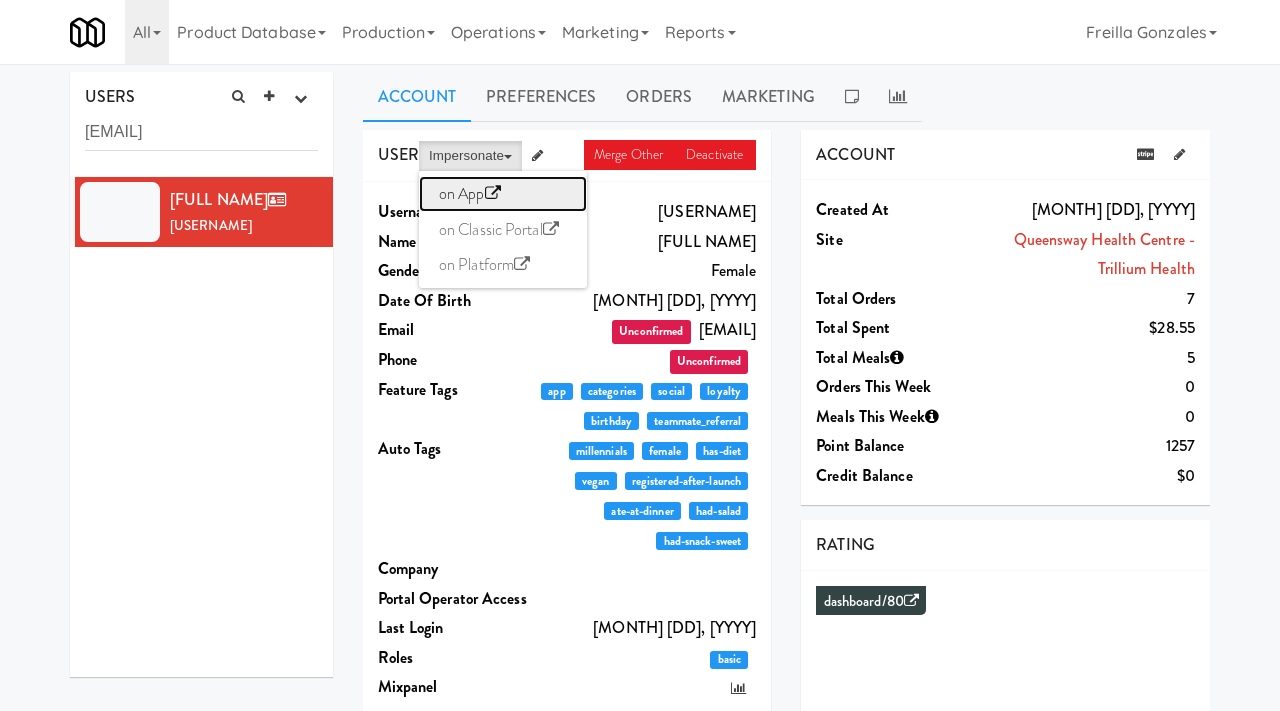 click on "on App" at bounding box center (503, 194) 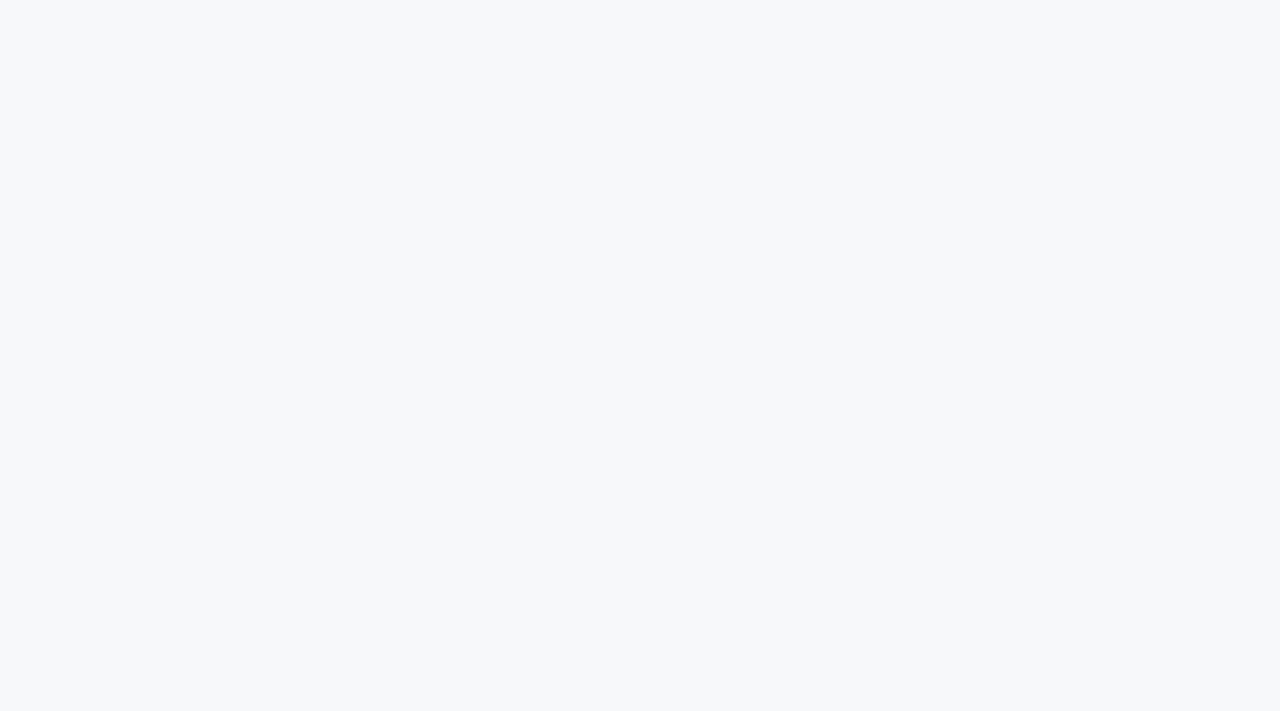 scroll, scrollTop: 0, scrollLeft: 0, axis: both 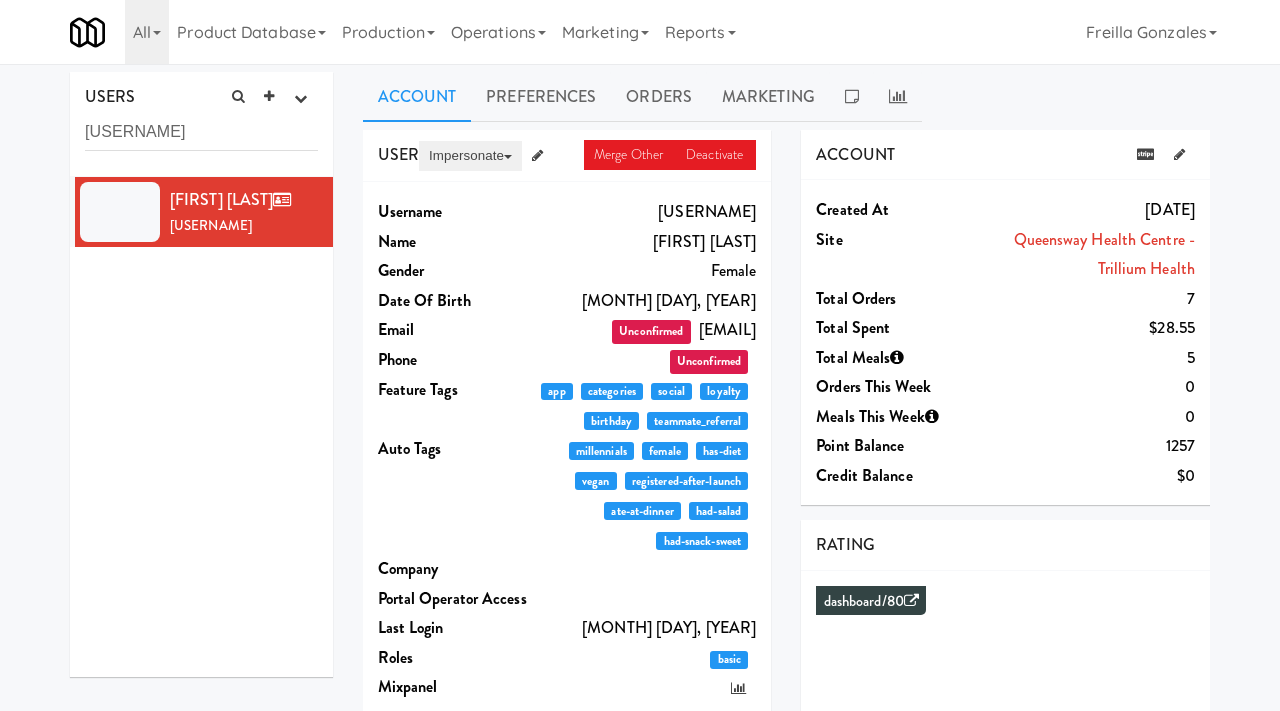 click on "Impersonate" at bounding box center [470, 156] 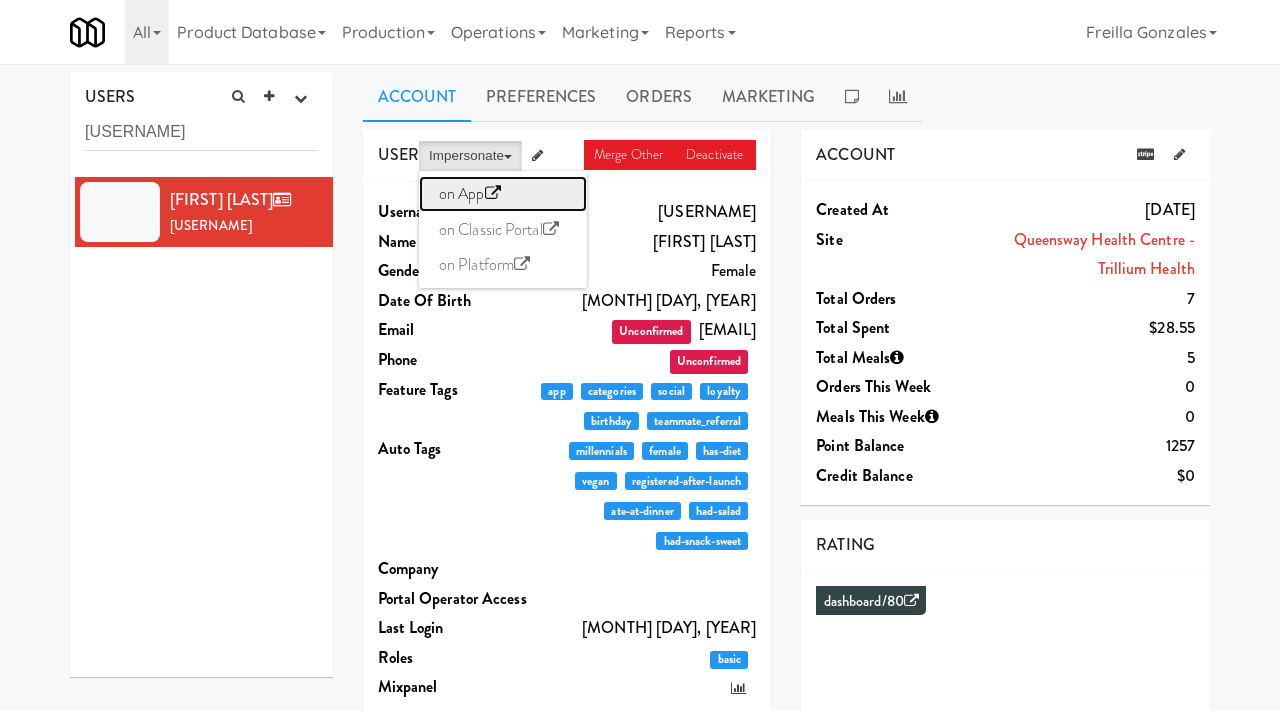 click on "on App" at bounding box center (503, 194) 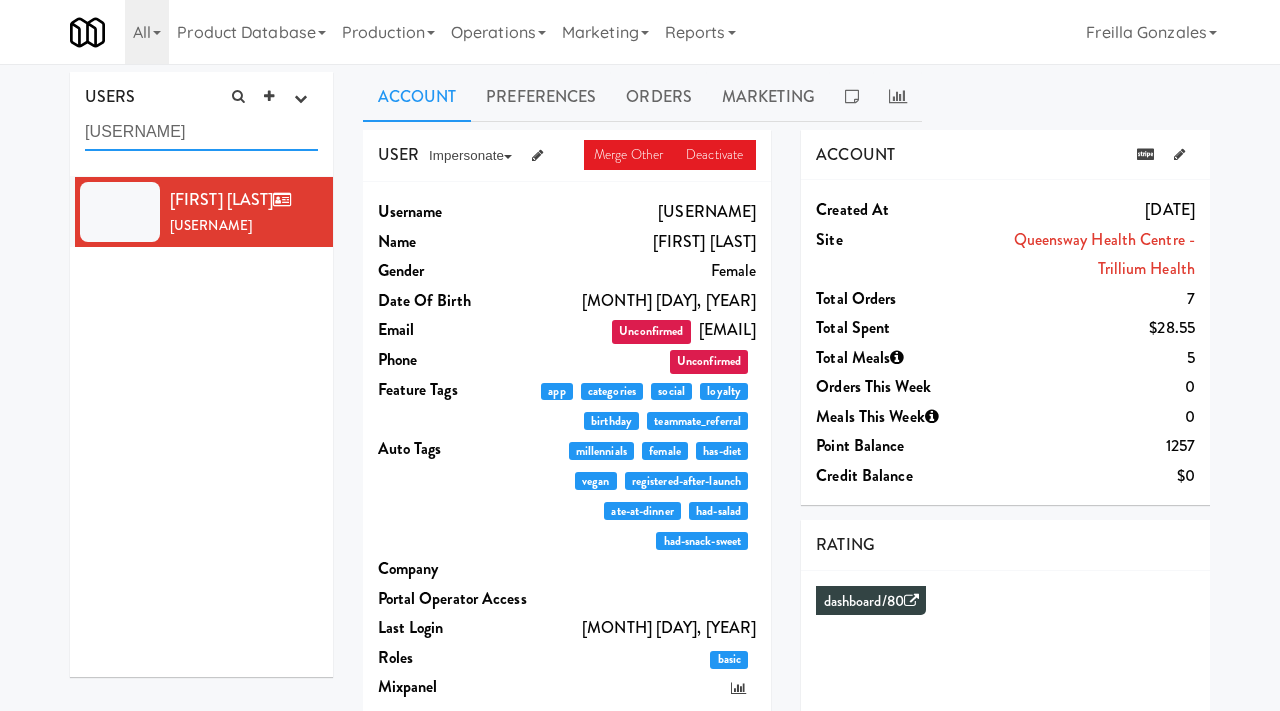 click on "nicoleba8165" at bounding box center (201, 132) 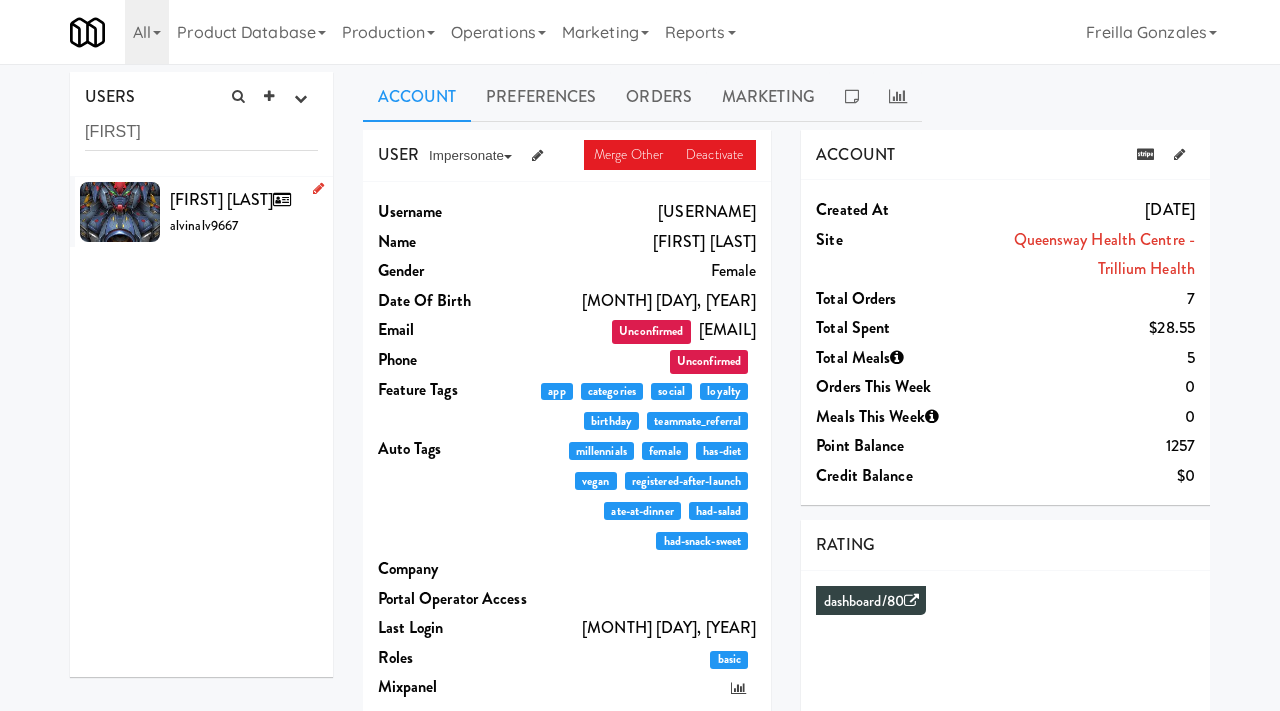 click on "Alvin Alviz  alvinalv9667" at bounding box center (201, 212) 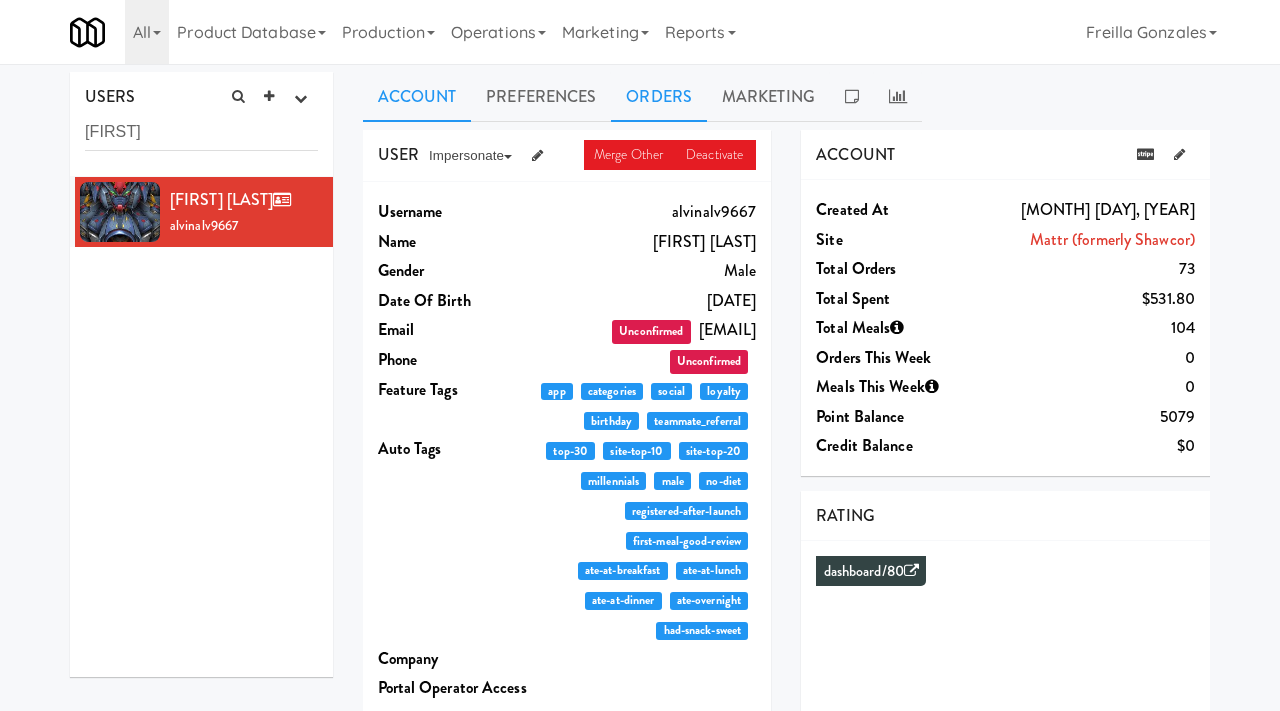 click on "Orders" at bounding box center (659, 97) 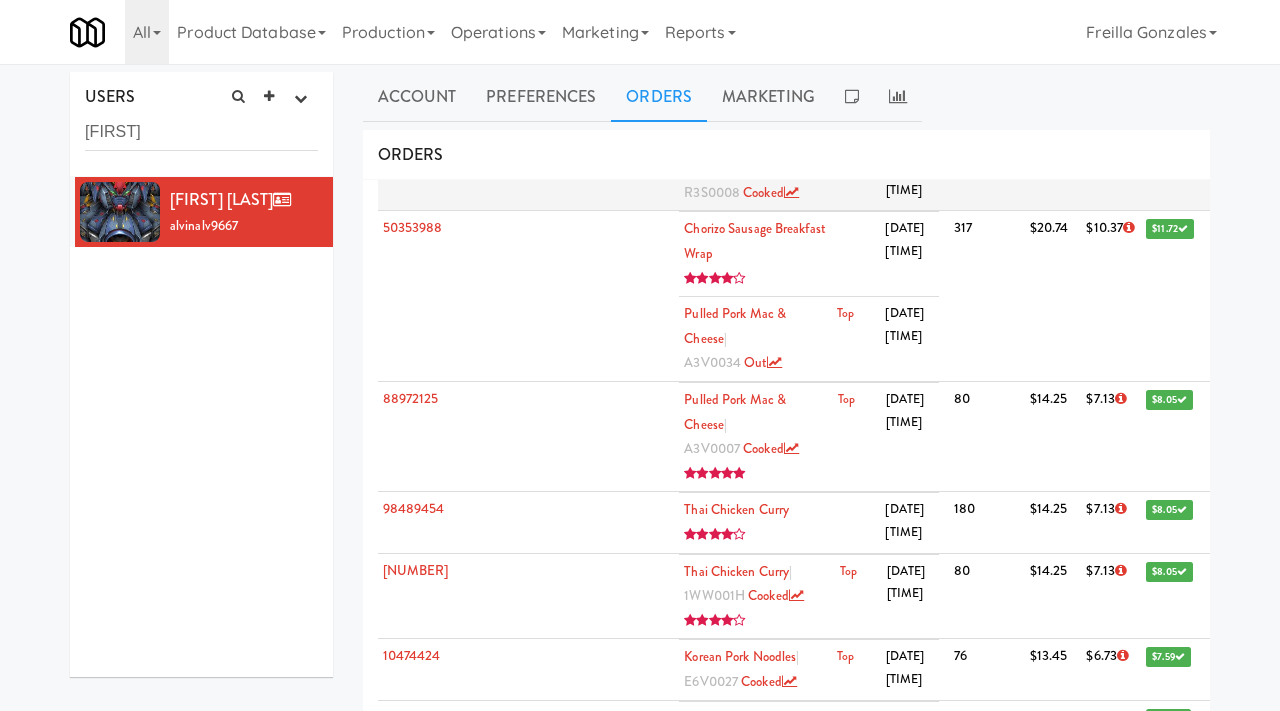 scroll, scrollTop: 305, scrollLeft: 0, axis: vertical 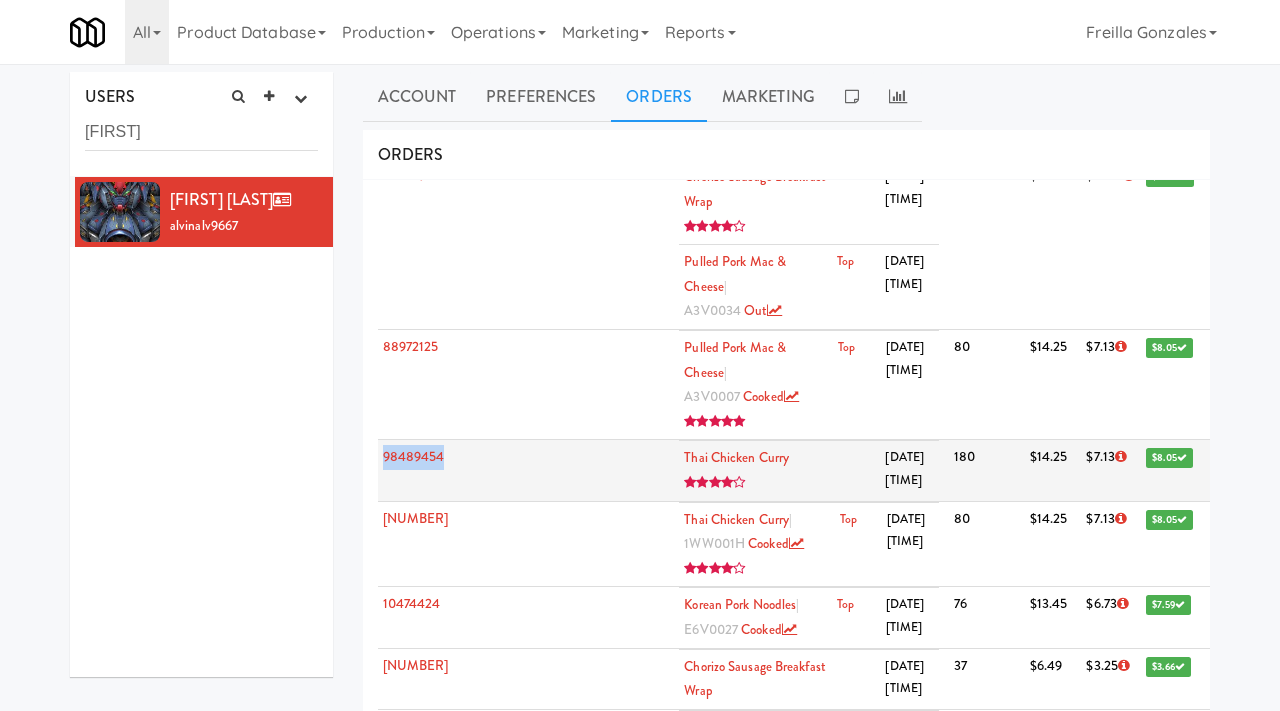 click on "Void" at bounding box center [1305, 460] 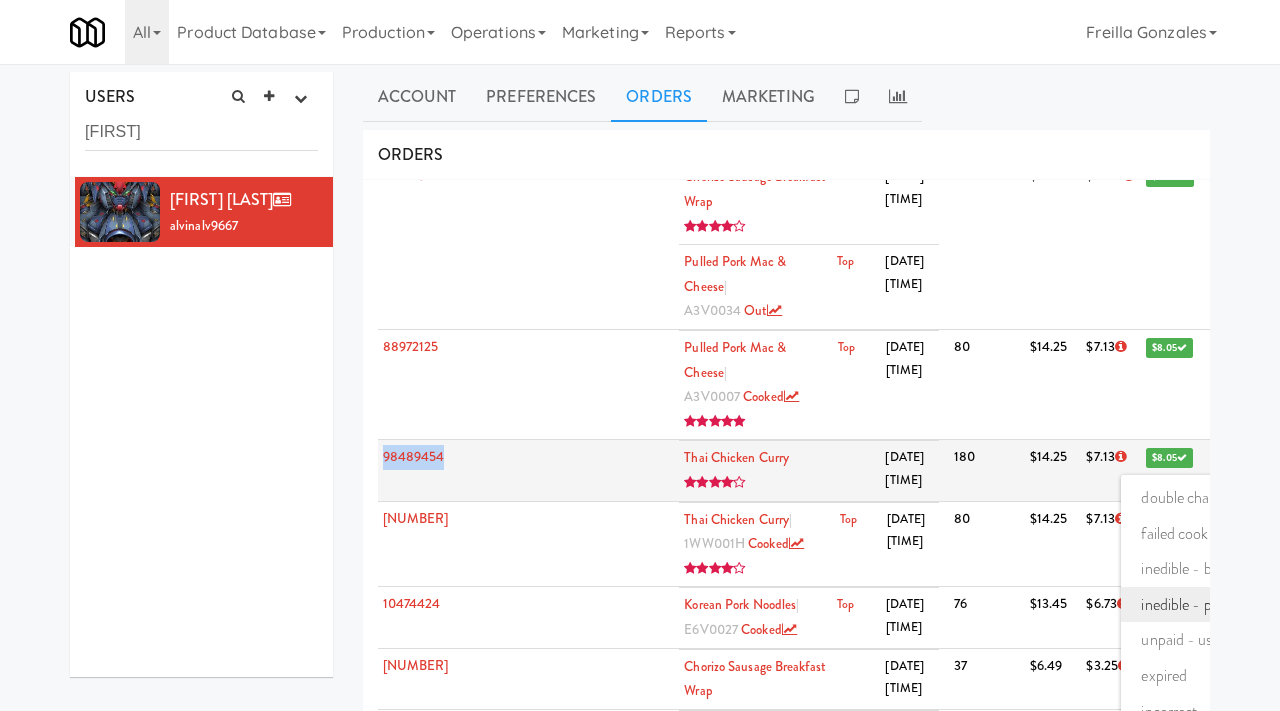 click on "inedible - production issue" at bounding box center (1228, 605) 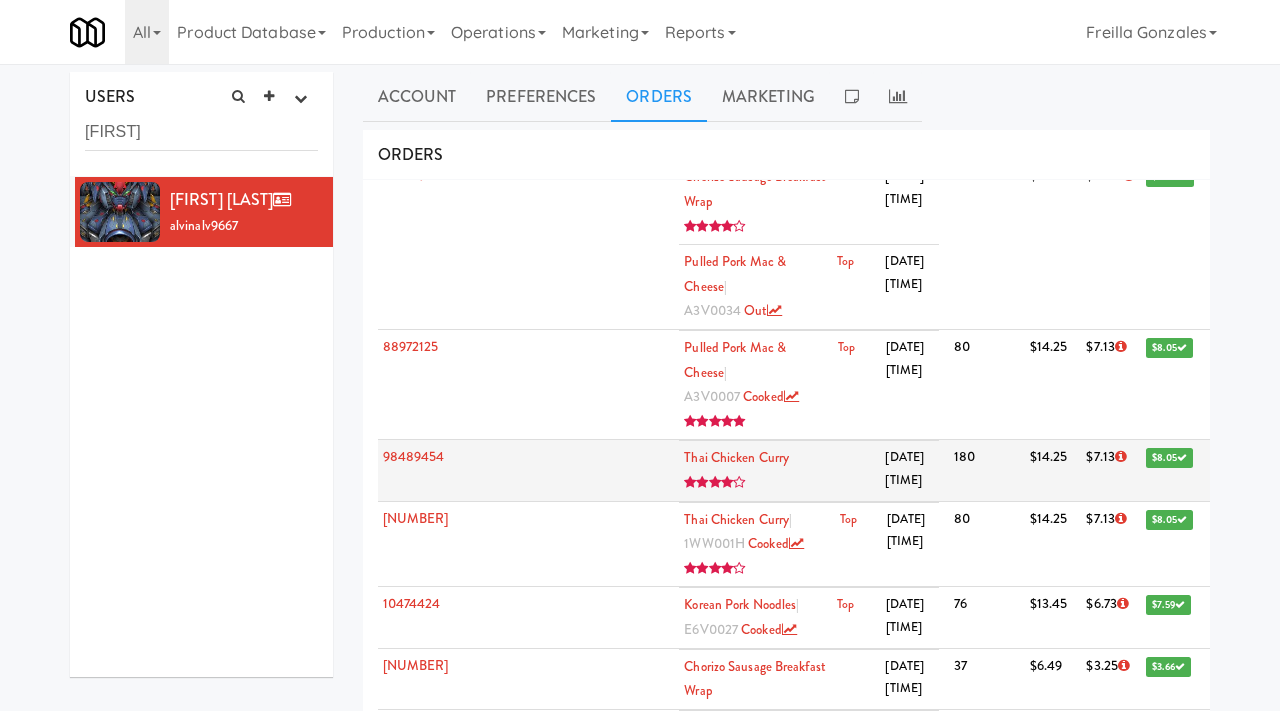 click on "Void" at bounding box center [1305, 460] 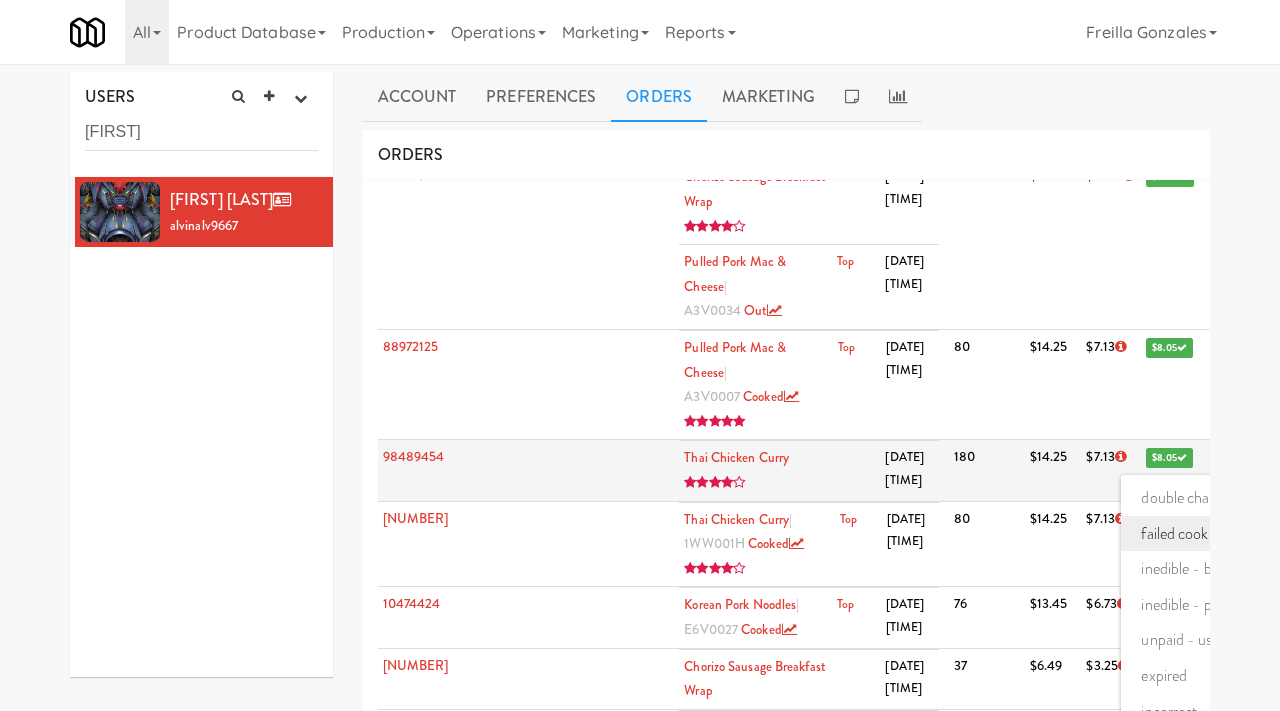 click on "failed cook" at bounding box center (1228, 534) 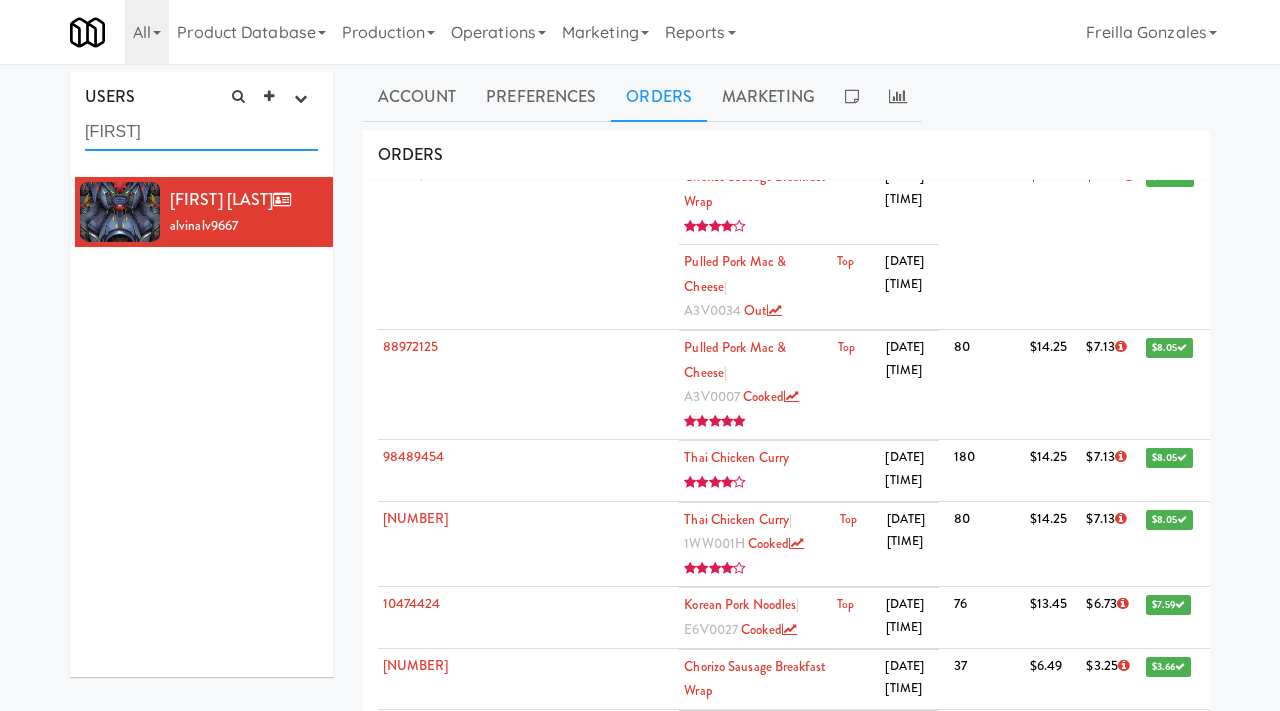 drag, startPoint x: 179, startPoint y: 136, endPoint x: 57, endPoint y: 142, distance: 122.14745 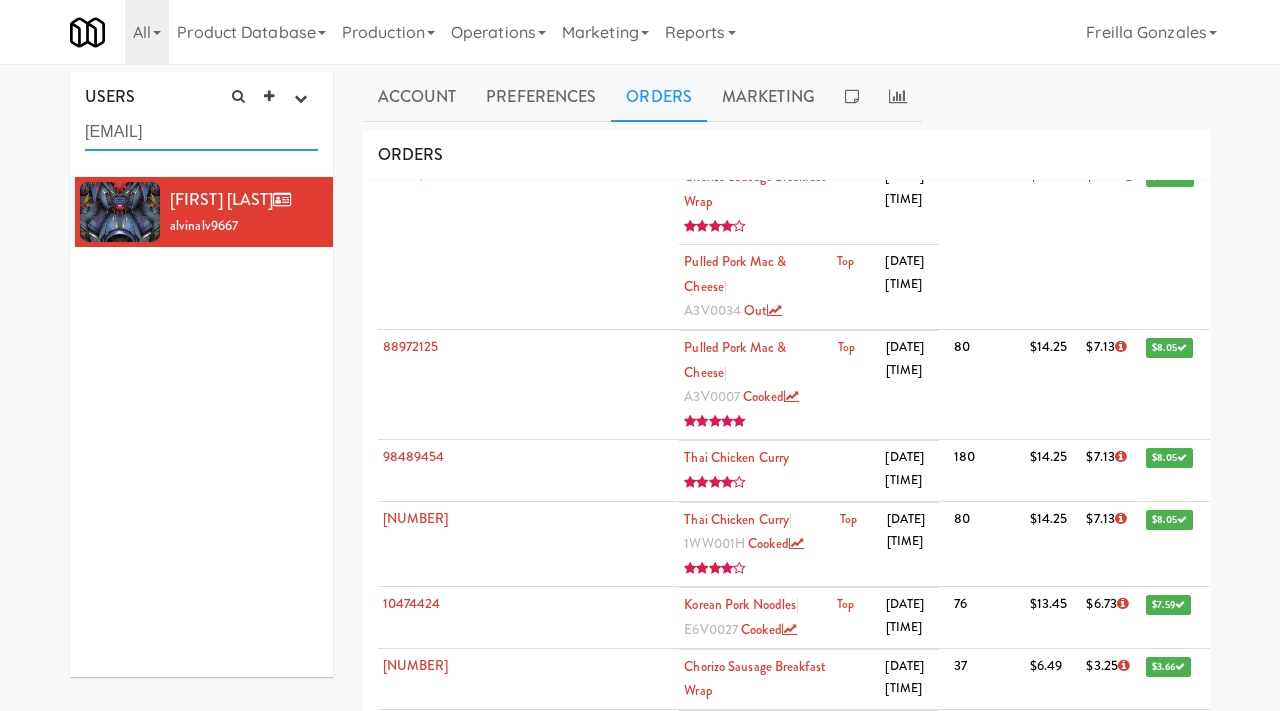 type on "Patelrohit9933@gmail.com" 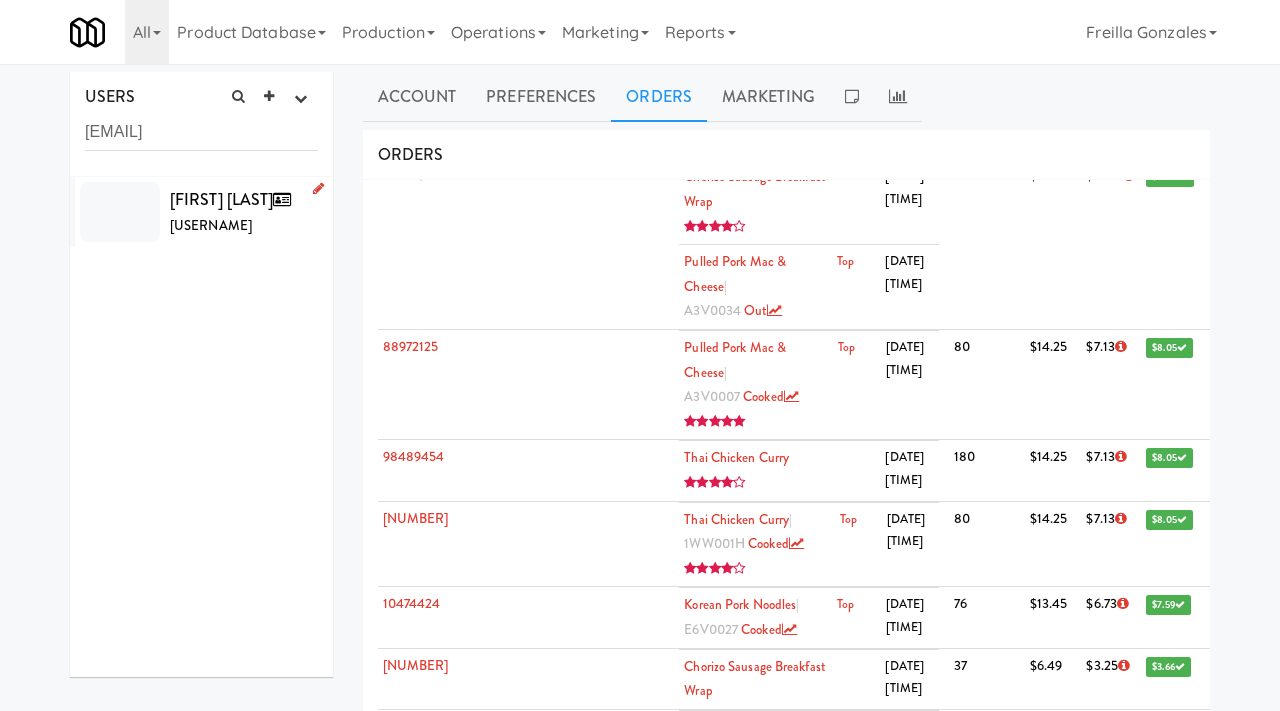 click on "Roshanlal Patel  roshanla8077" at bounding box center (244, 212) 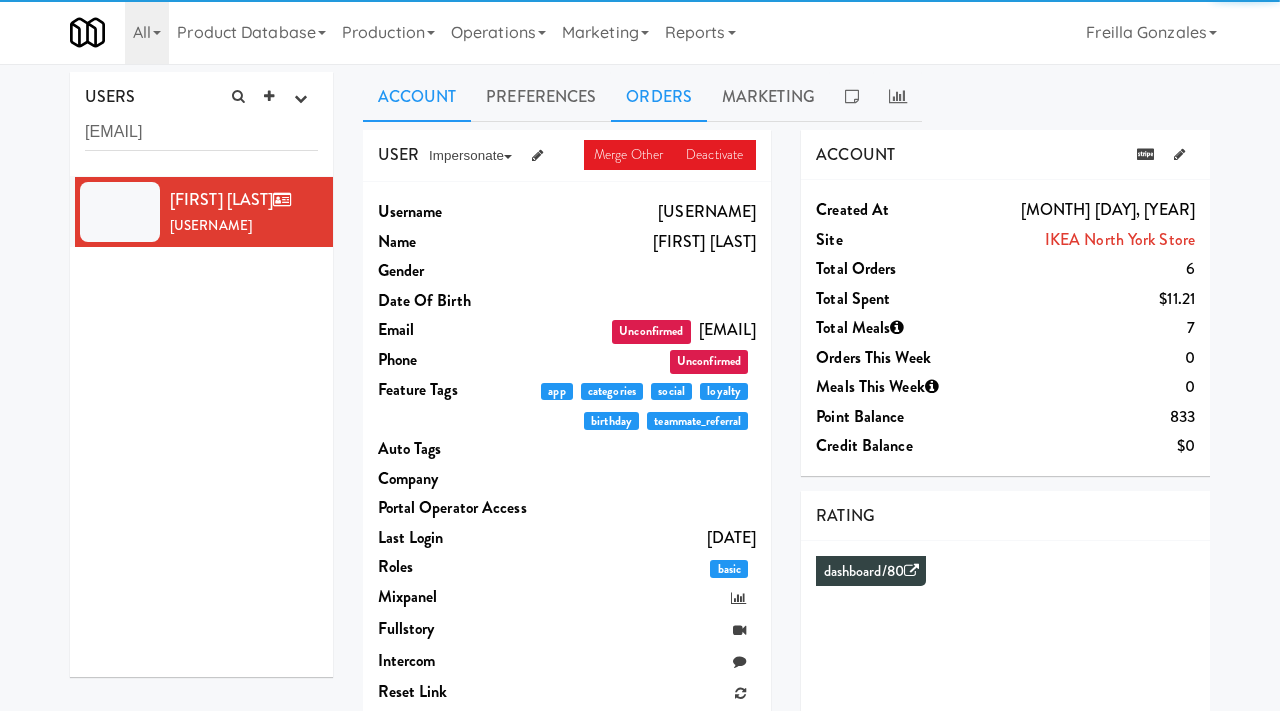 click on "Orders" at bounding box center [659, 97] 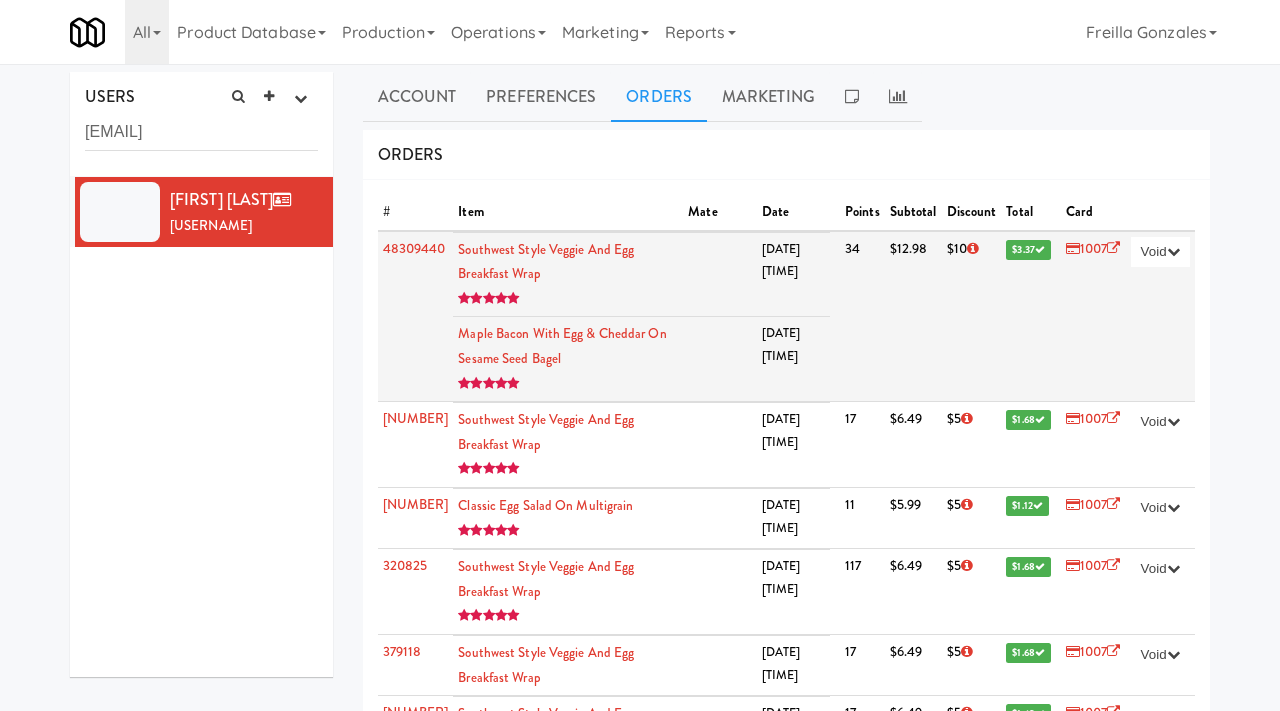 scroll, scrollTop: 16, scrollLeft: 0, axis: vertical 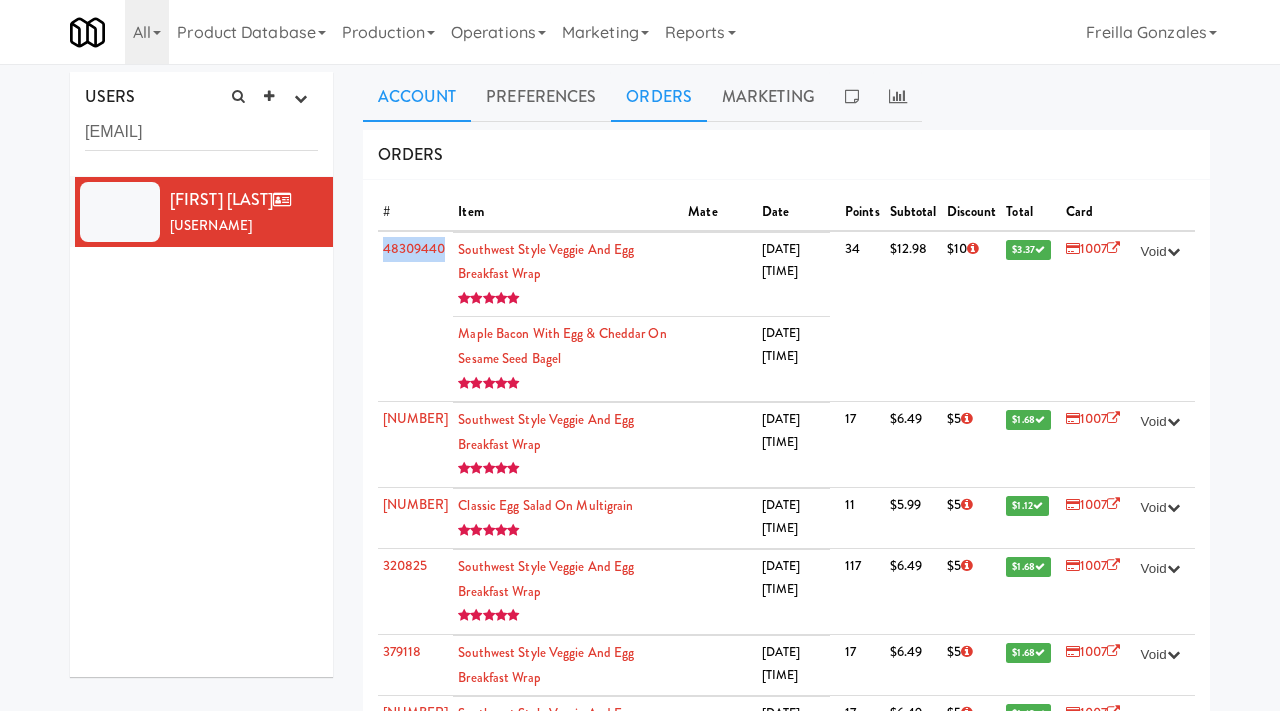 click on "Account" at bounding box center (417, 97) 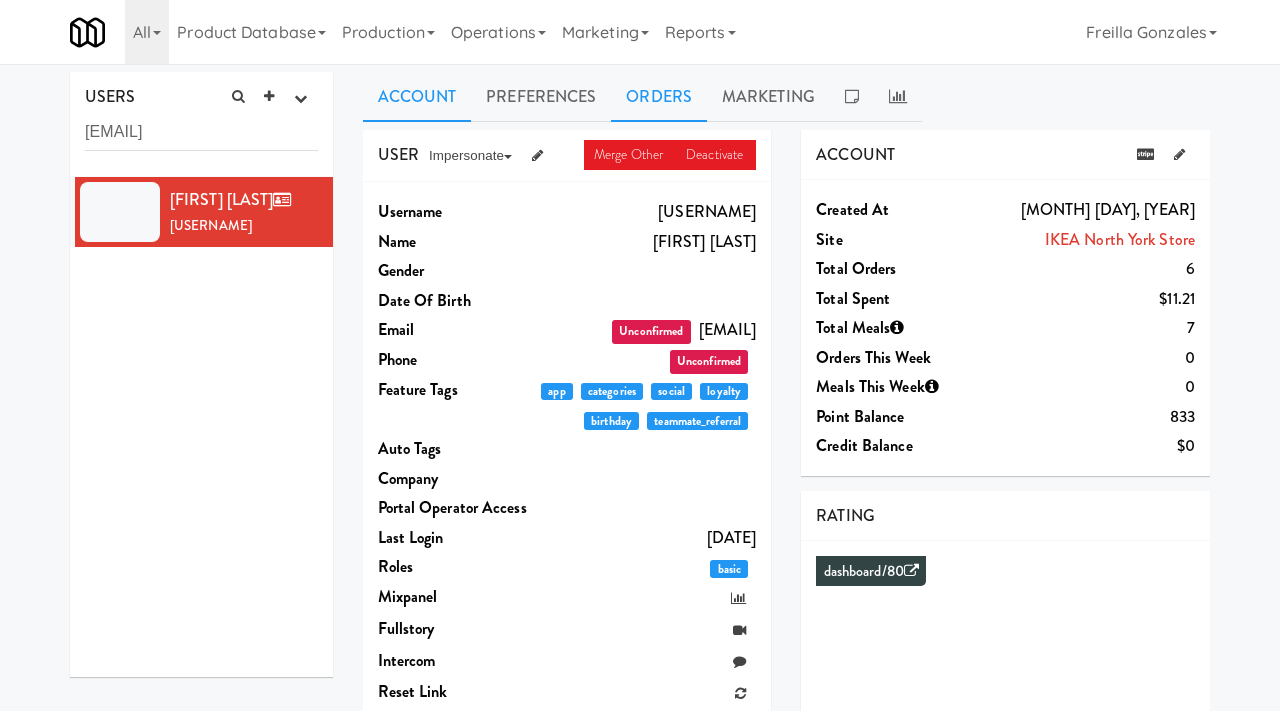 click on "Orders" at bounding box center (659, 97) 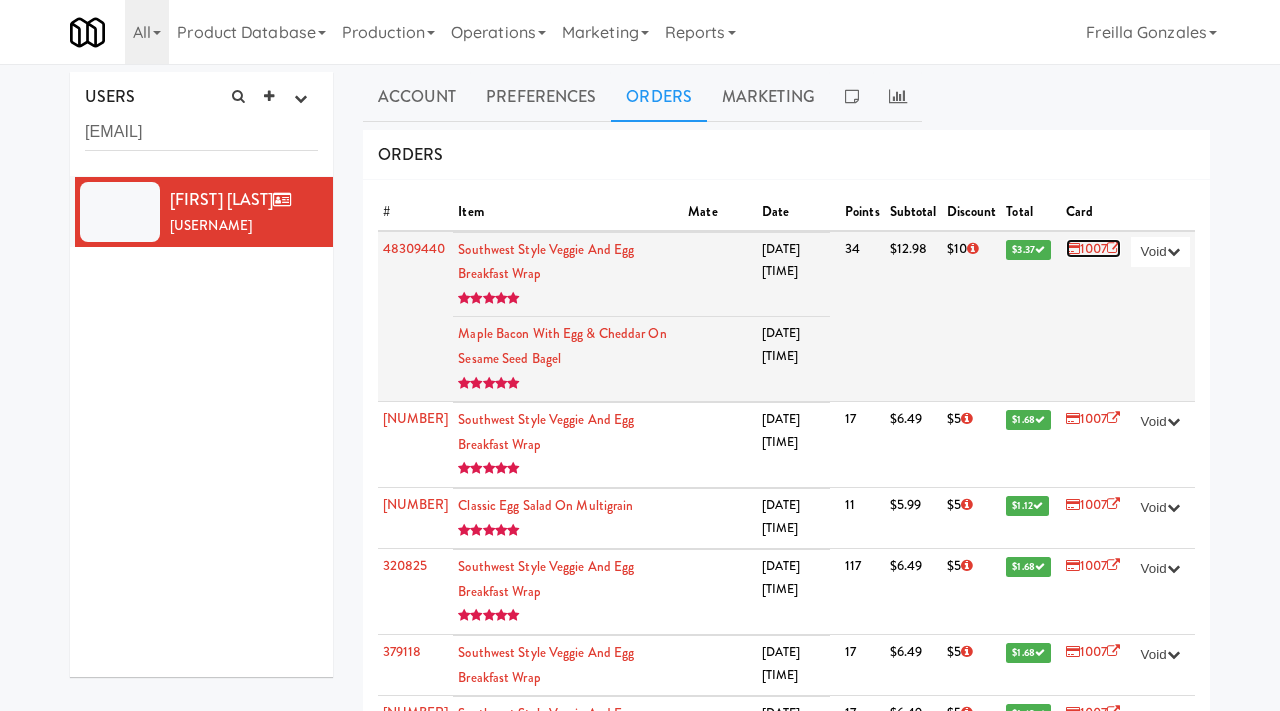 click at bounding box center (1113, 248) 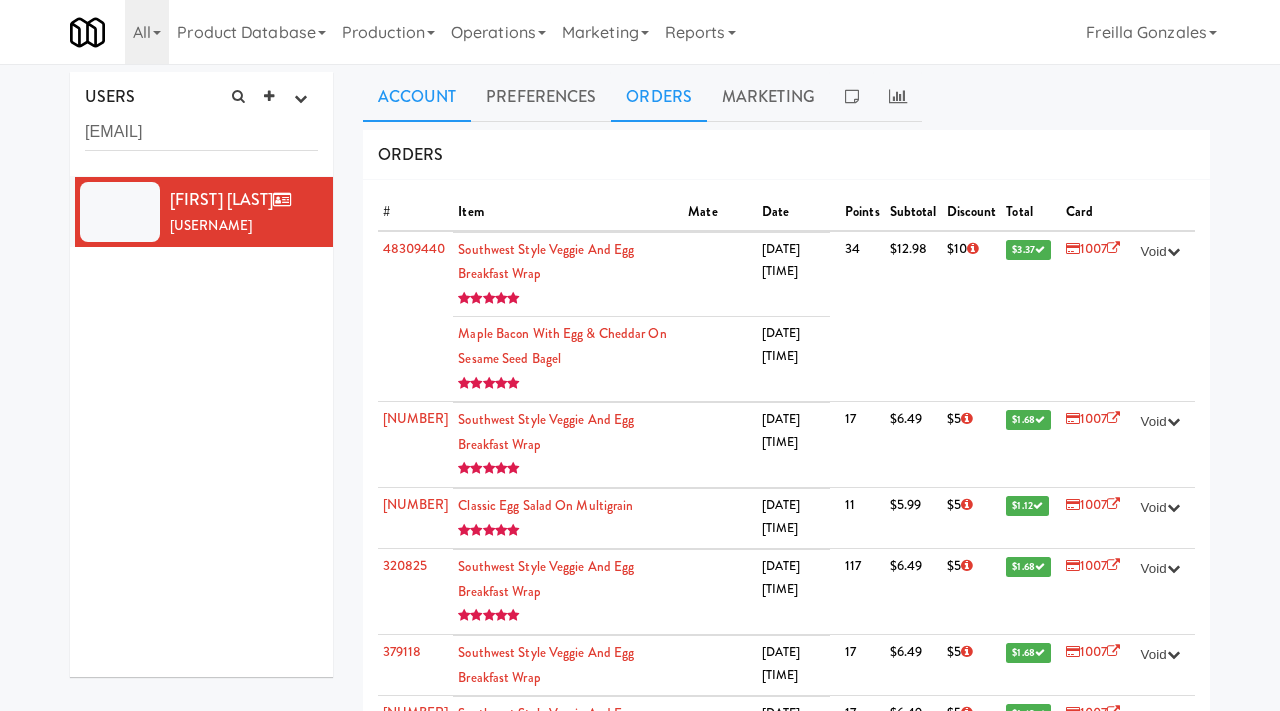 click on "Account" at bounding box center (417, 97) 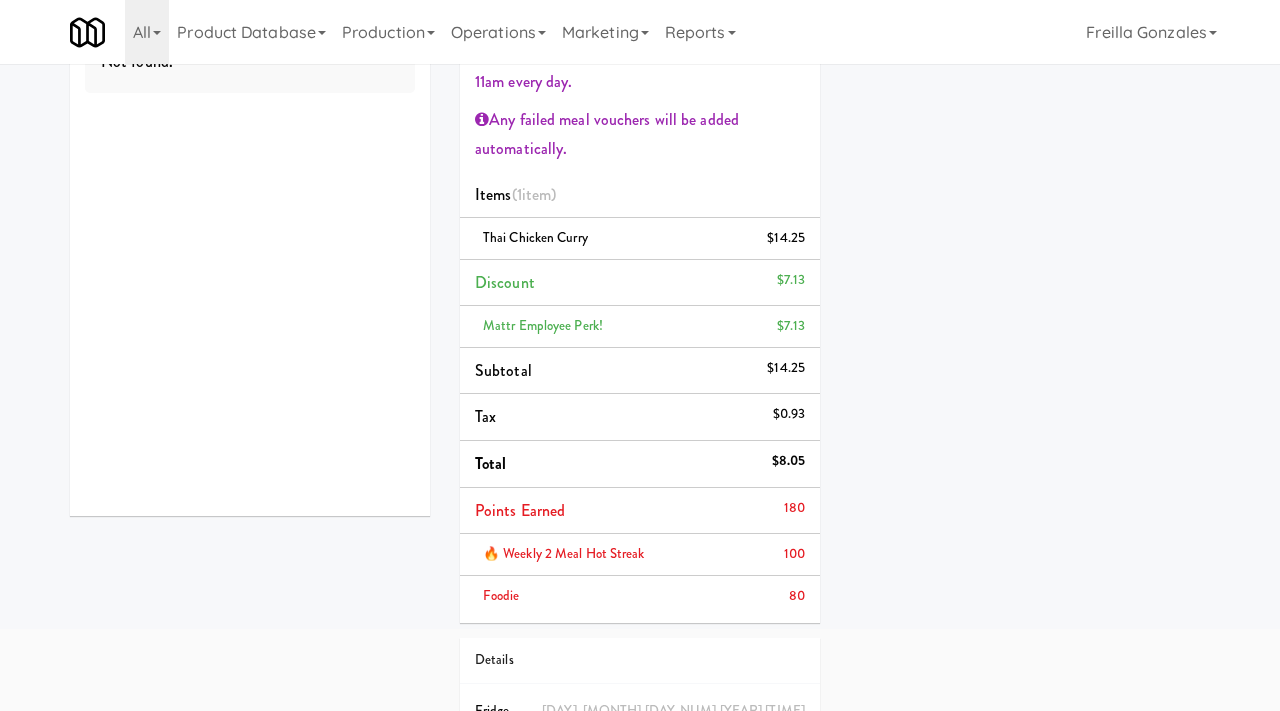 scroll, scrollTop: 159, scrollLeft: 0, axis: vertical 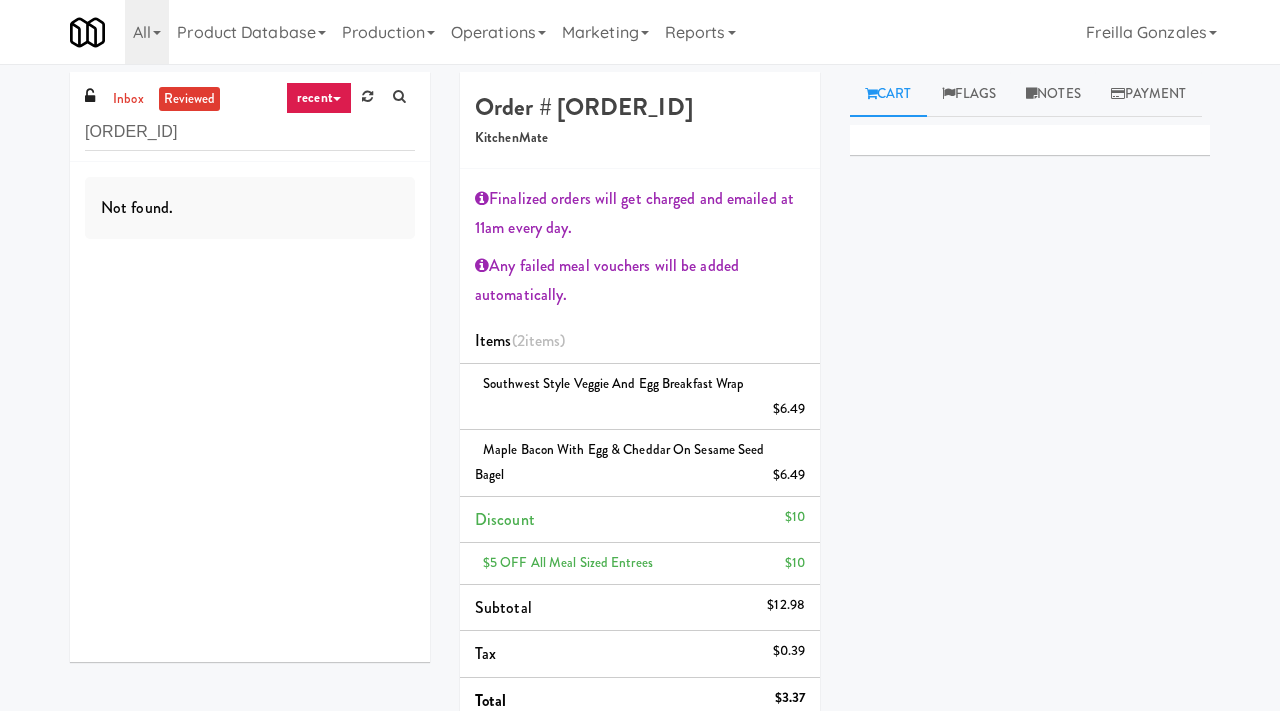 drag, startPoint x: 518, startPoint y: 477, endPoint x: 484, endPoint y: 455, distance: 40.496914 